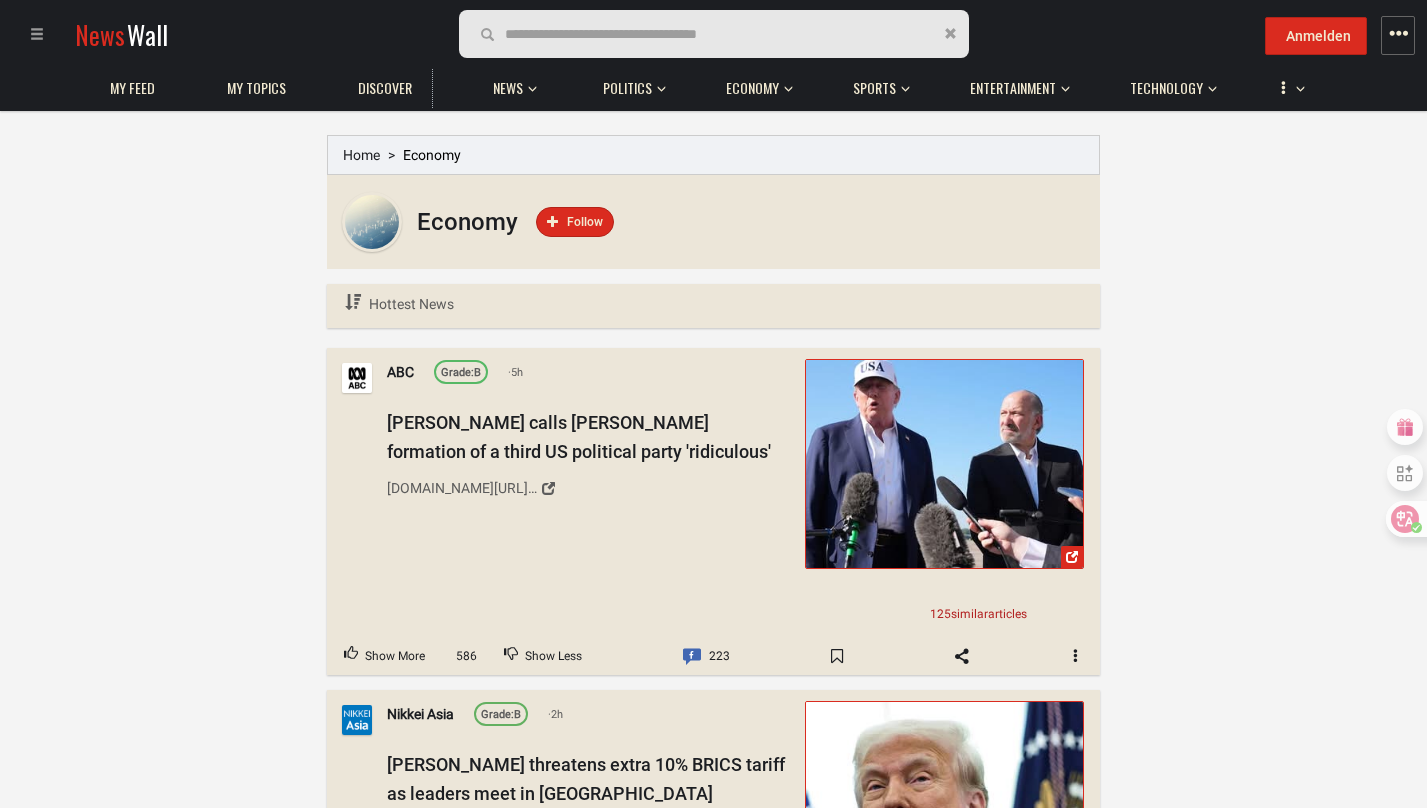 scroll, scrollTop: 0, scrollLeft: 0, axis: both 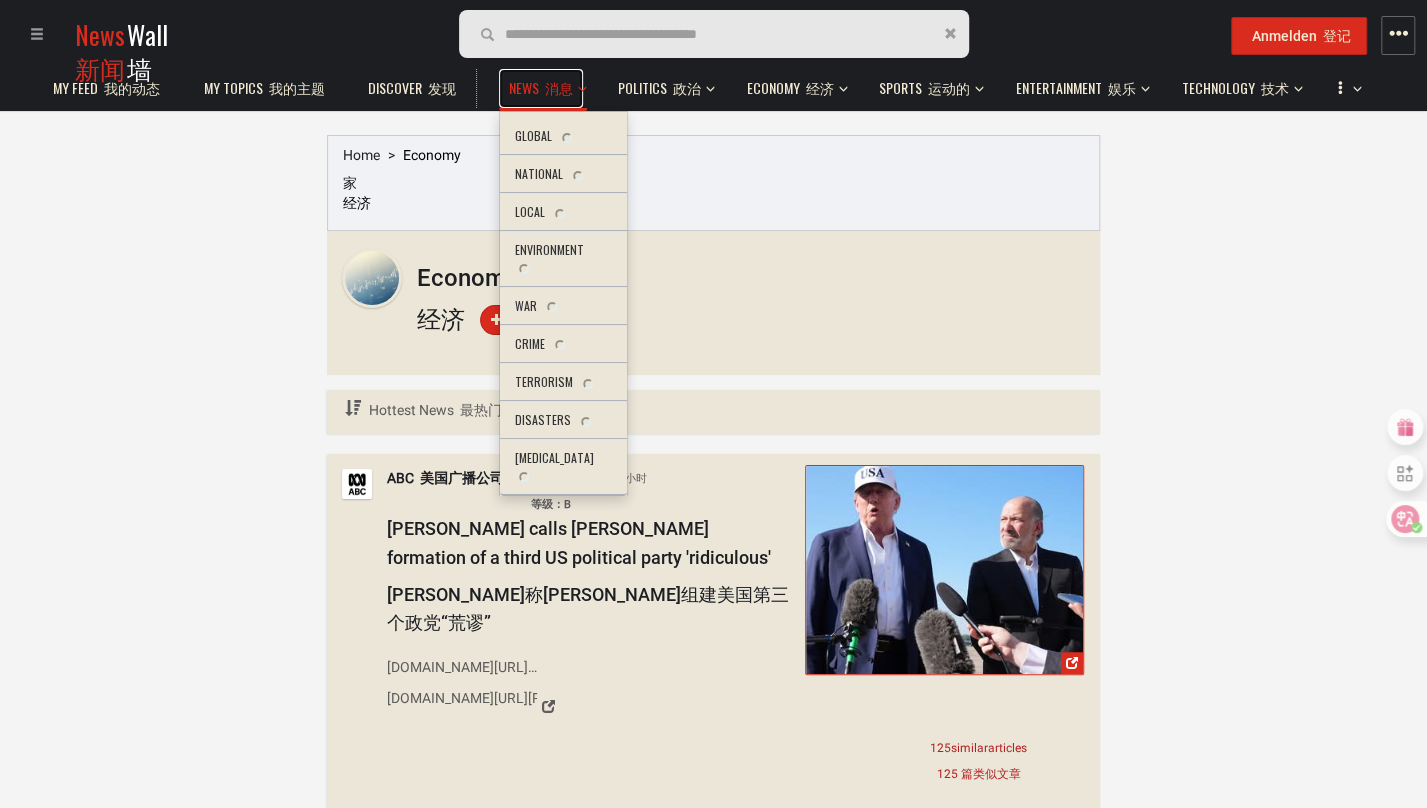 click on "消息" at bounding box center [559, 87] 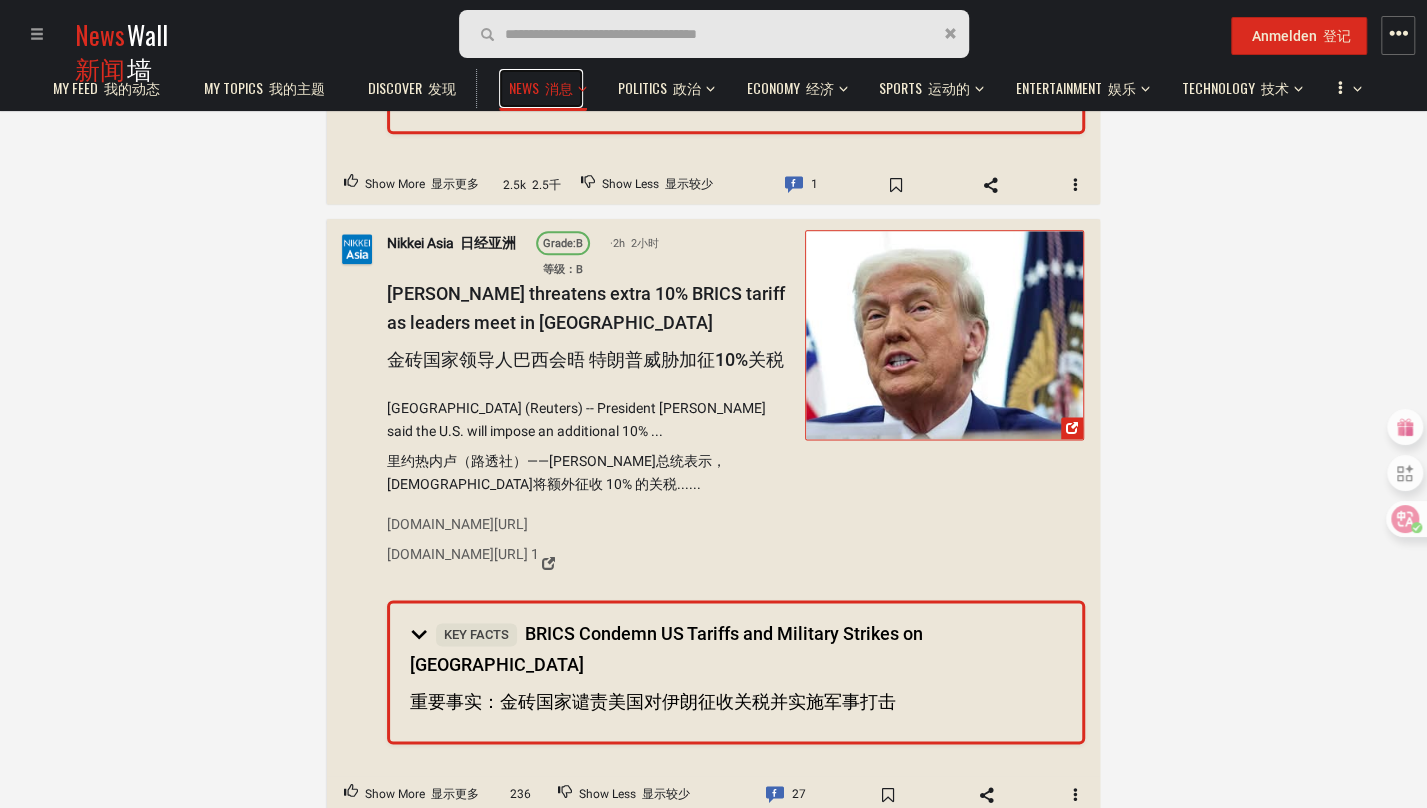 scroll, scrollTop: 5500, scrollLeft: 0, axis: vertical 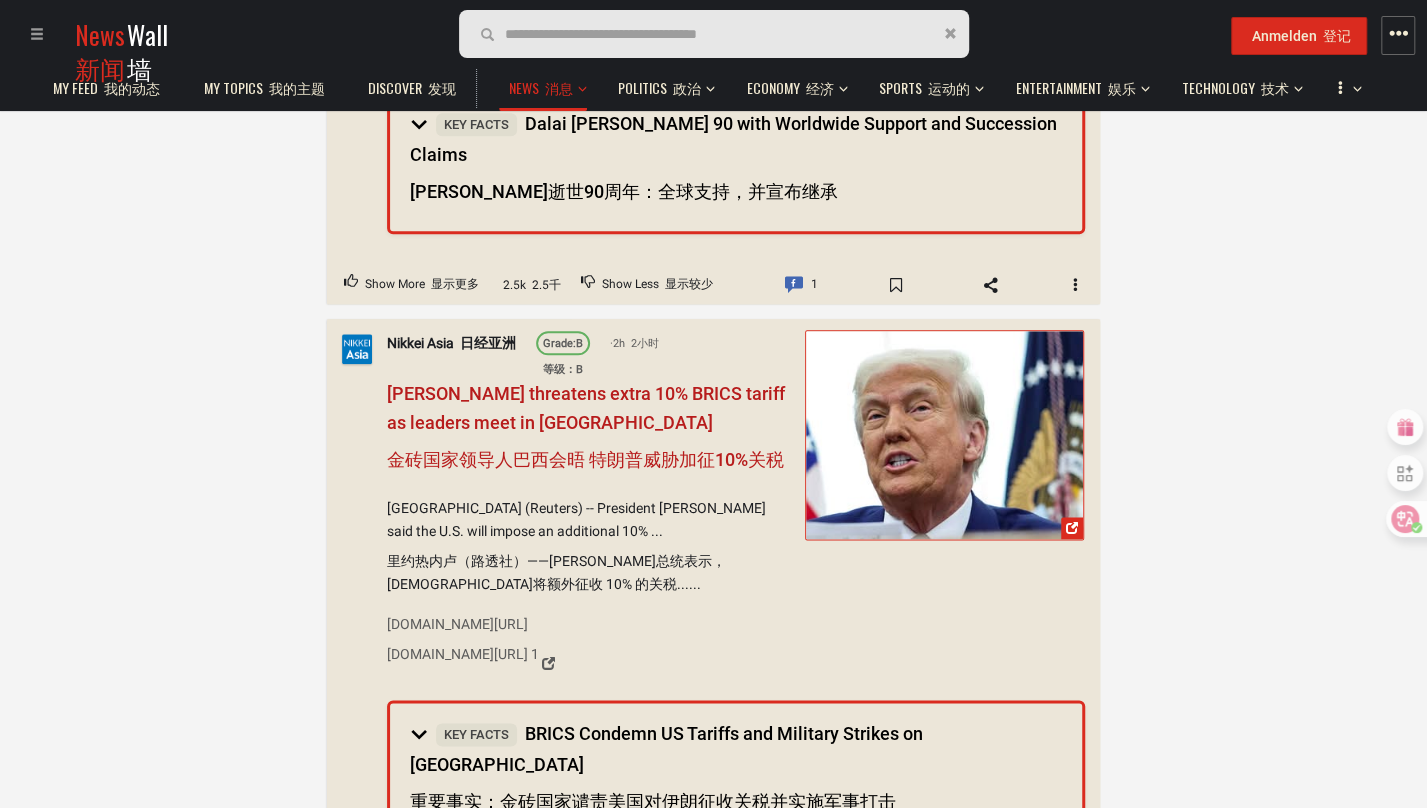 drag, startPoint x: 497, startPoint y: 319, endPoint x: 450, endPoint y: 322, distance: 47.095646 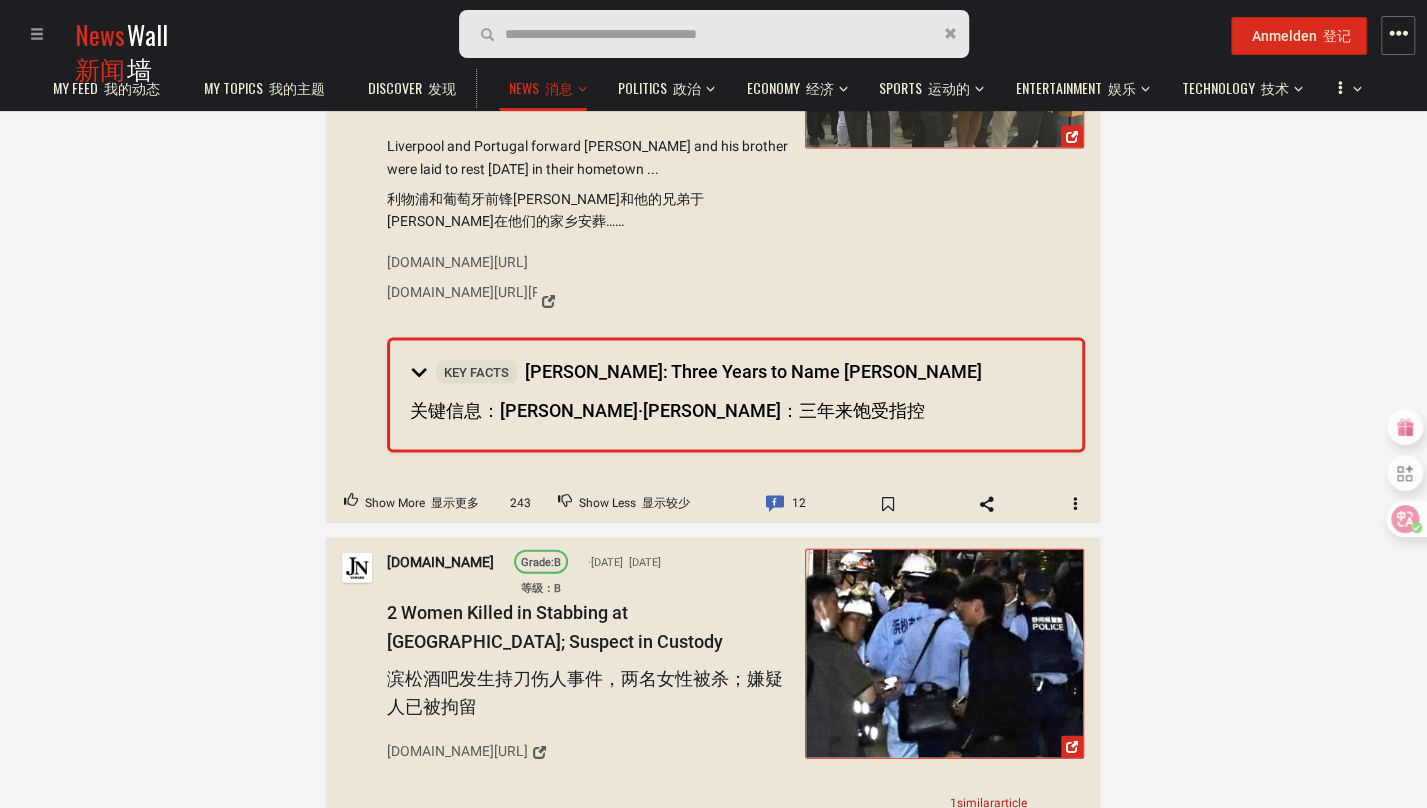 scroll, scrollTop: 6900, scrollLeft: 0, axis: vertical 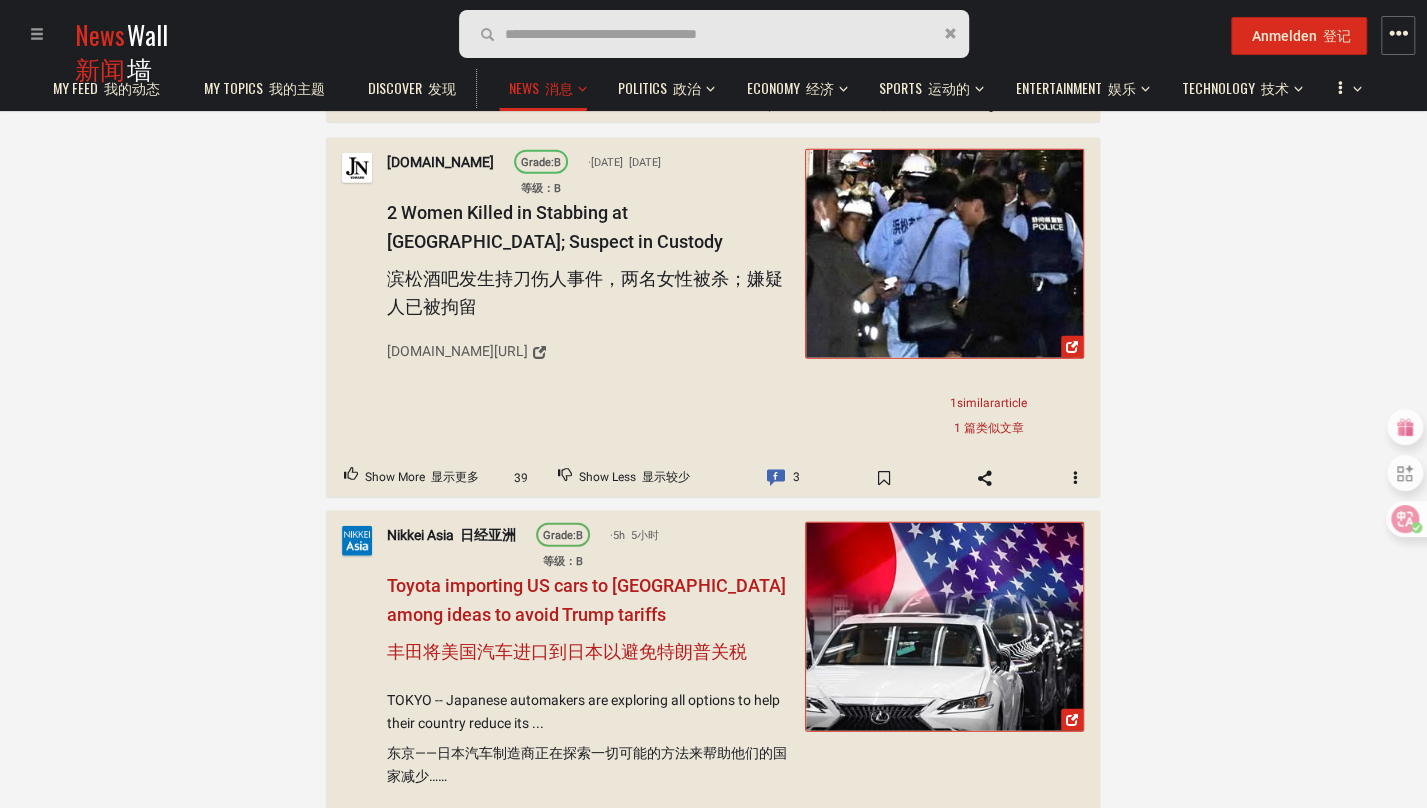 click on "丰田将美国汽车进口到日本以避免特朗普关税" at bounding box center [567, 651] 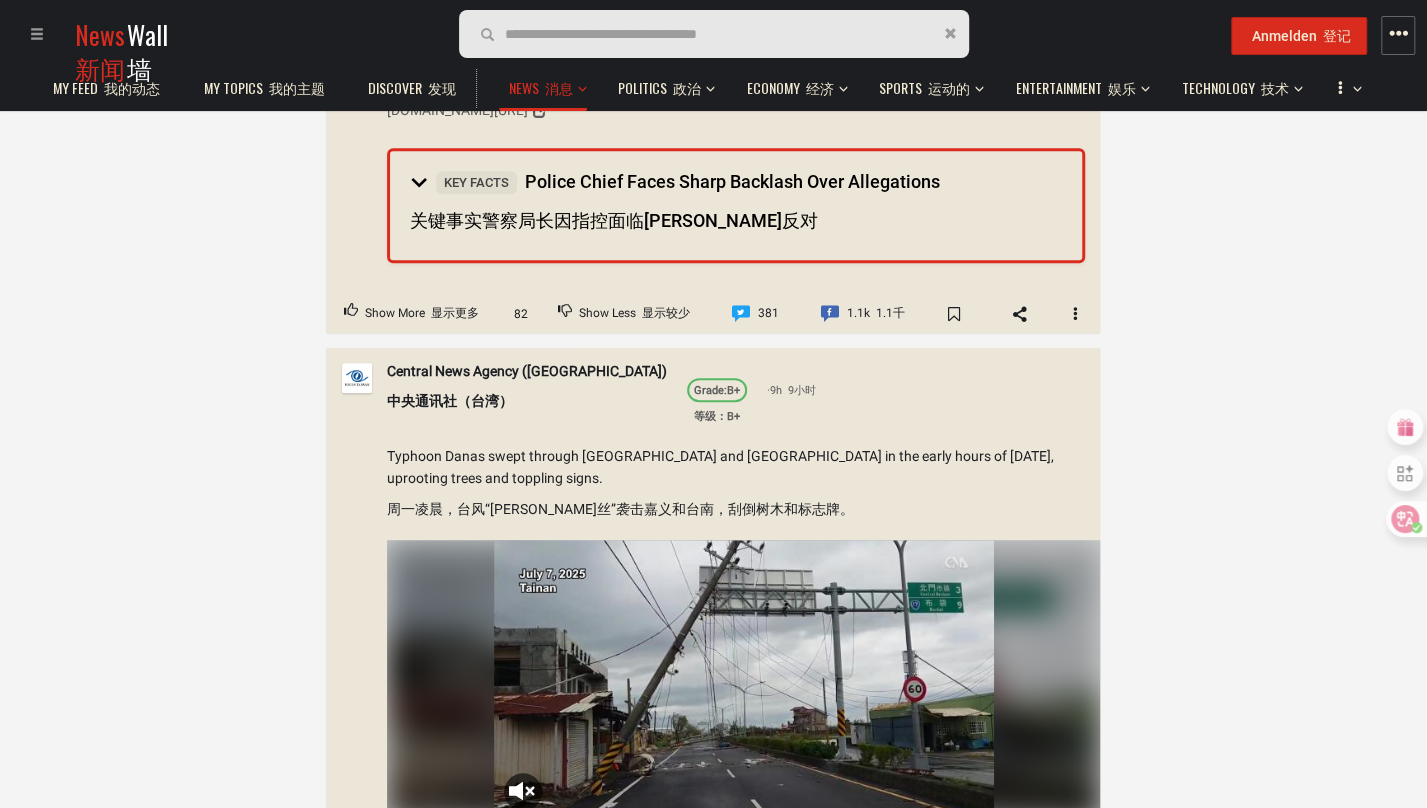 scroll, scrollTop: 0, scrollLeft: 0, axis: both 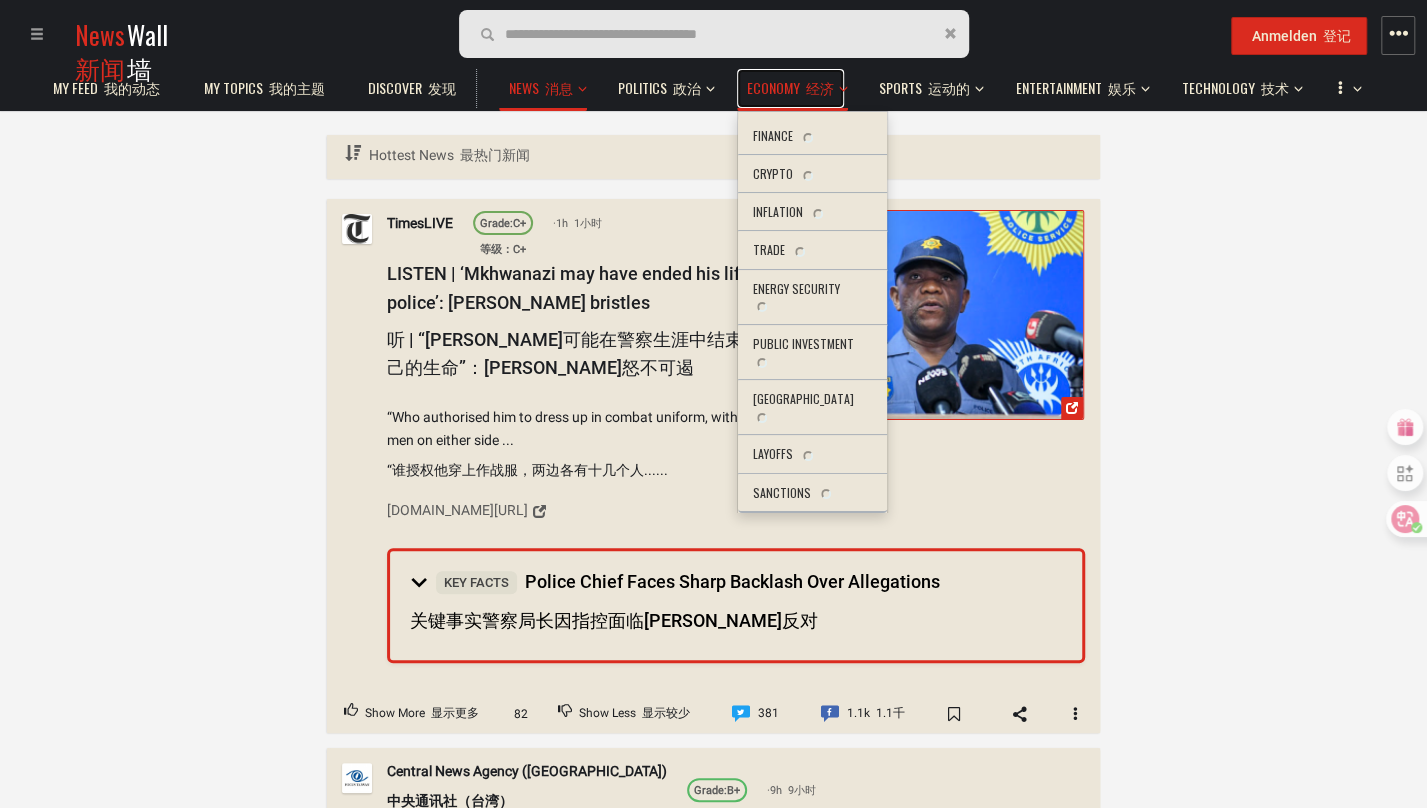 click on "Economy    经济" at bounding box center [790, 88] 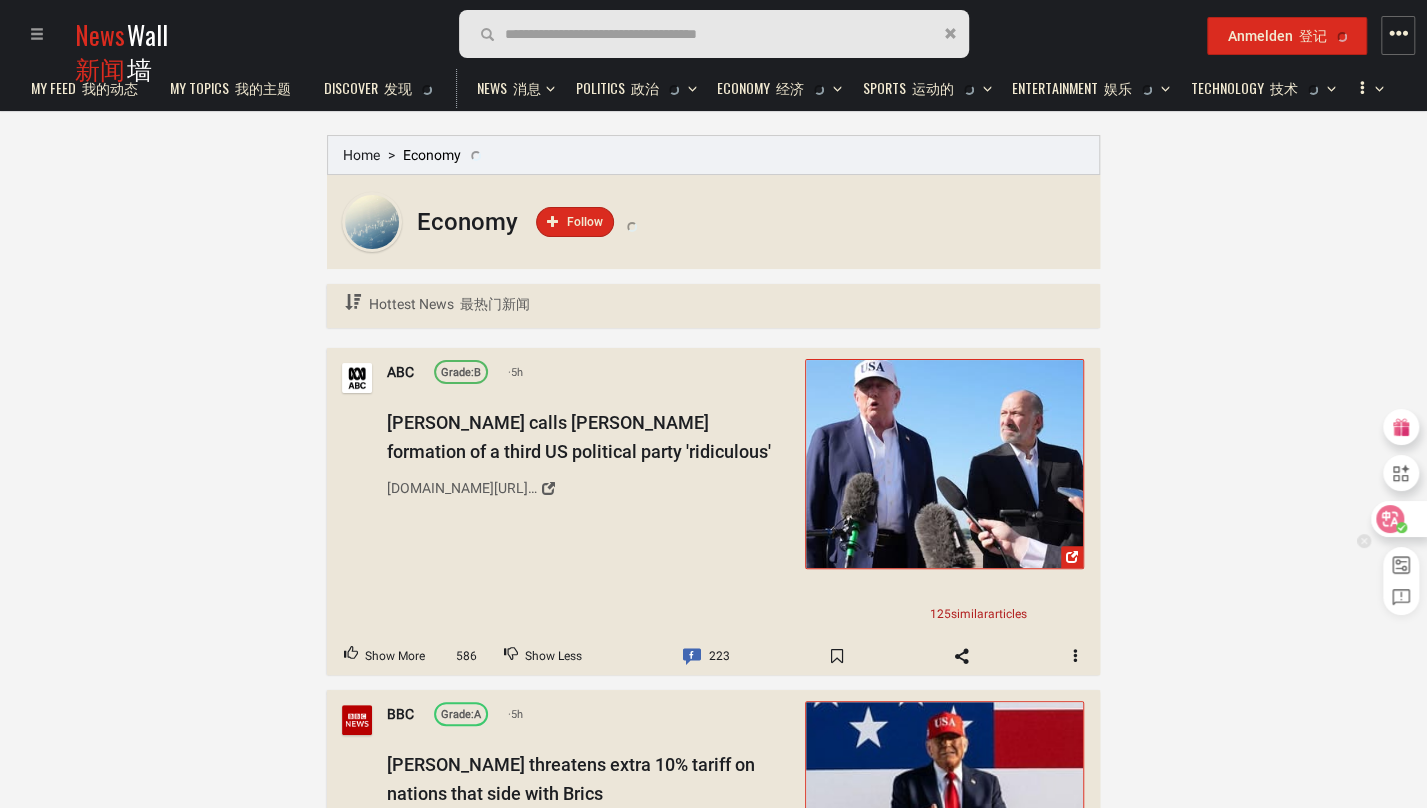 click 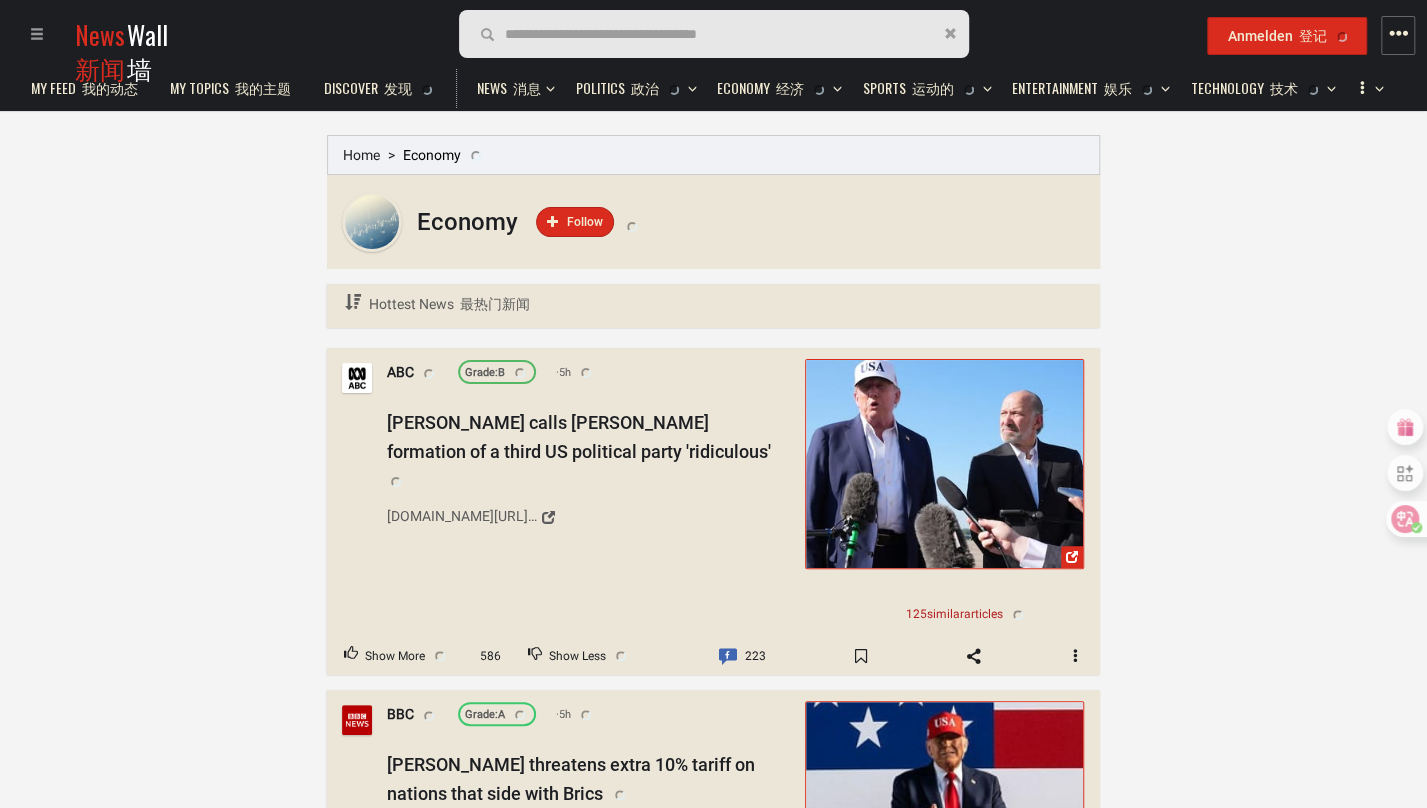 click at bounding box center (713, 404) 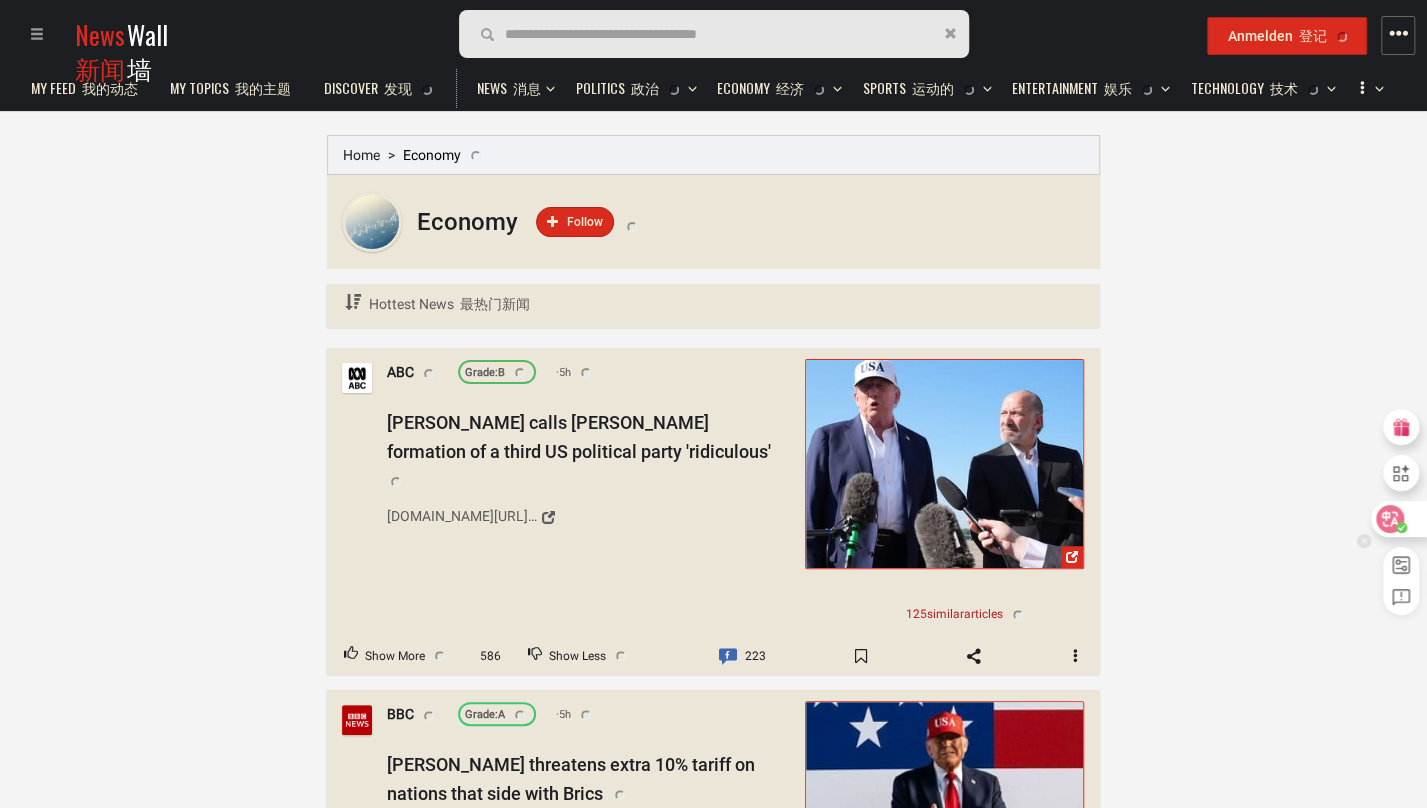 click 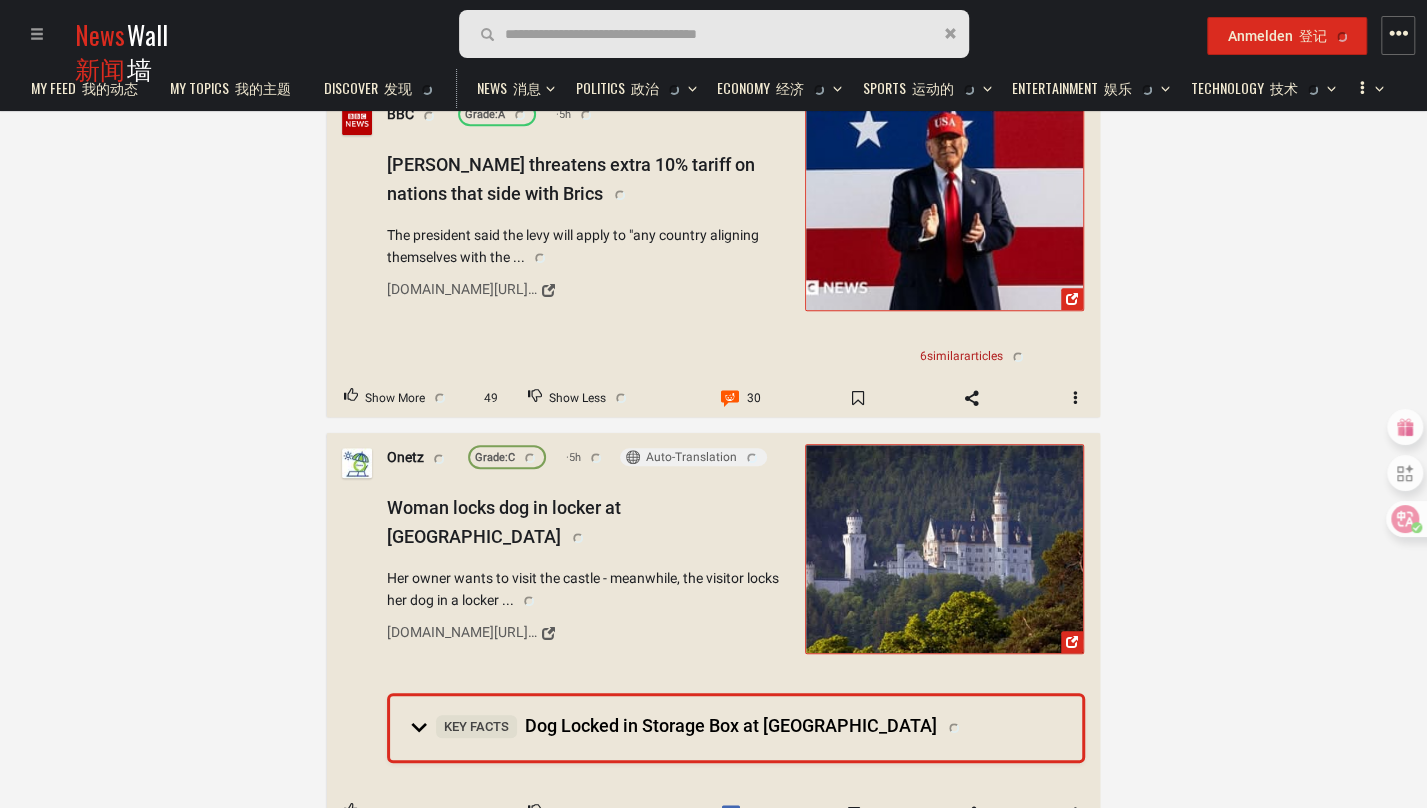 scroll, scrollTop: 0, scrollLeft: 0, axis: both 